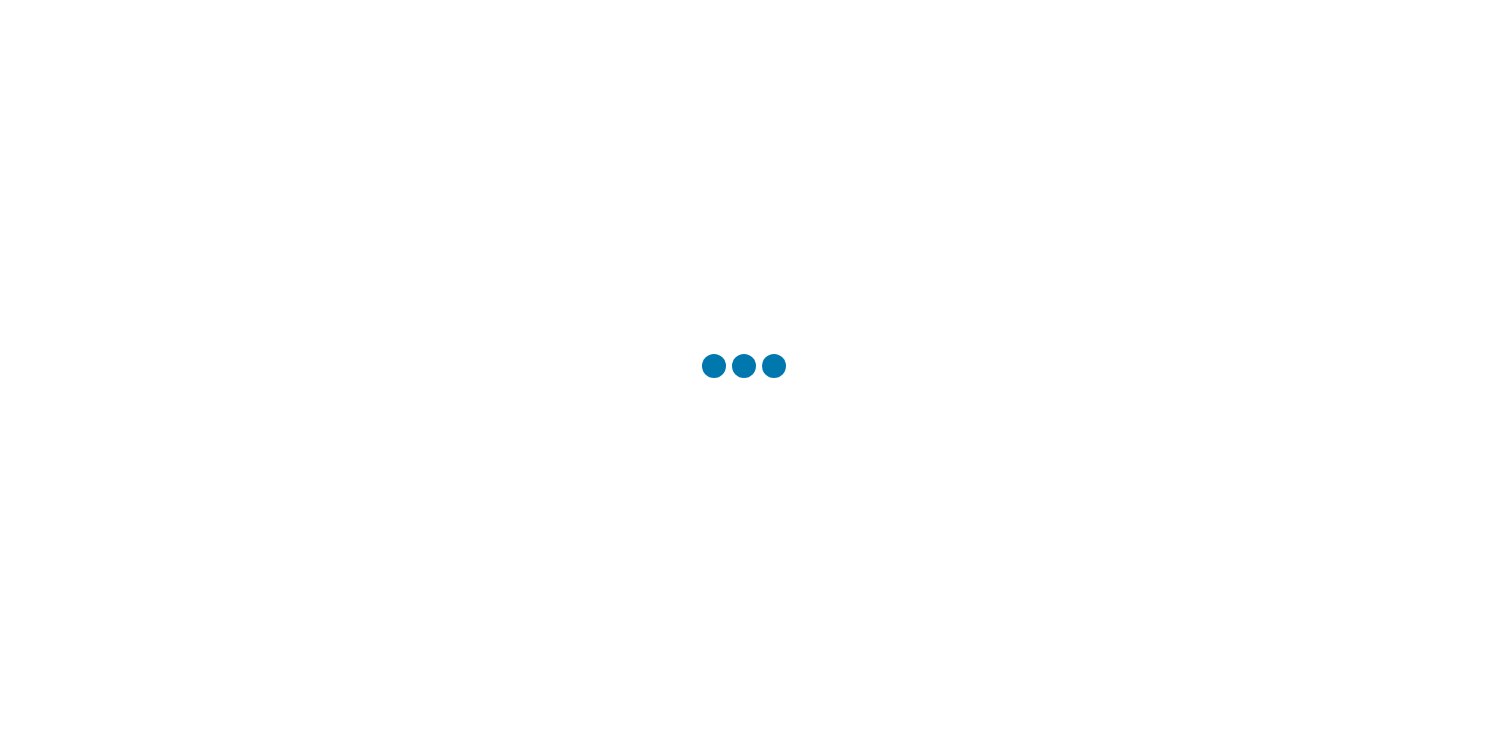 scroll, scrollTop: 0, scrollLeft: 0, axis: both 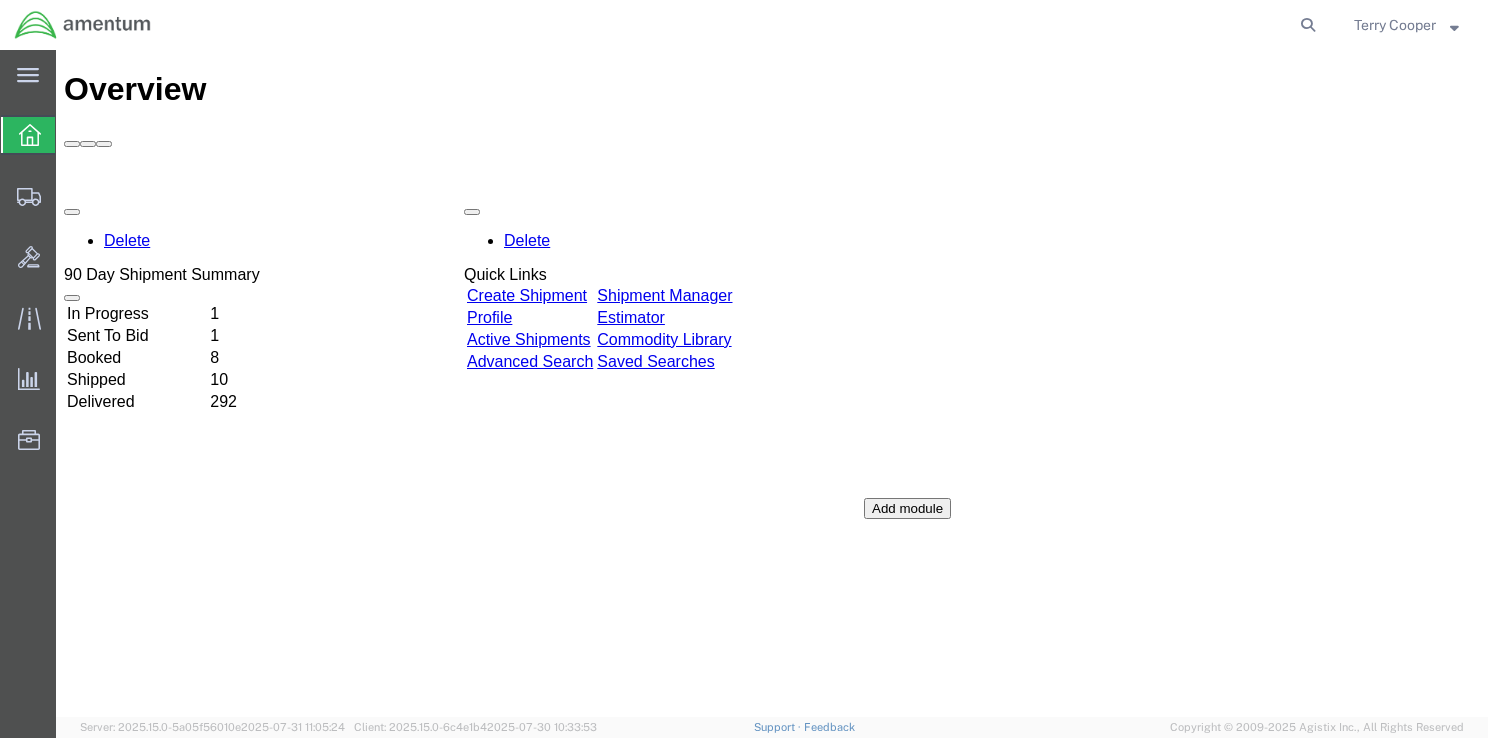 click on "In Progress" at bounding box center (136, 314) 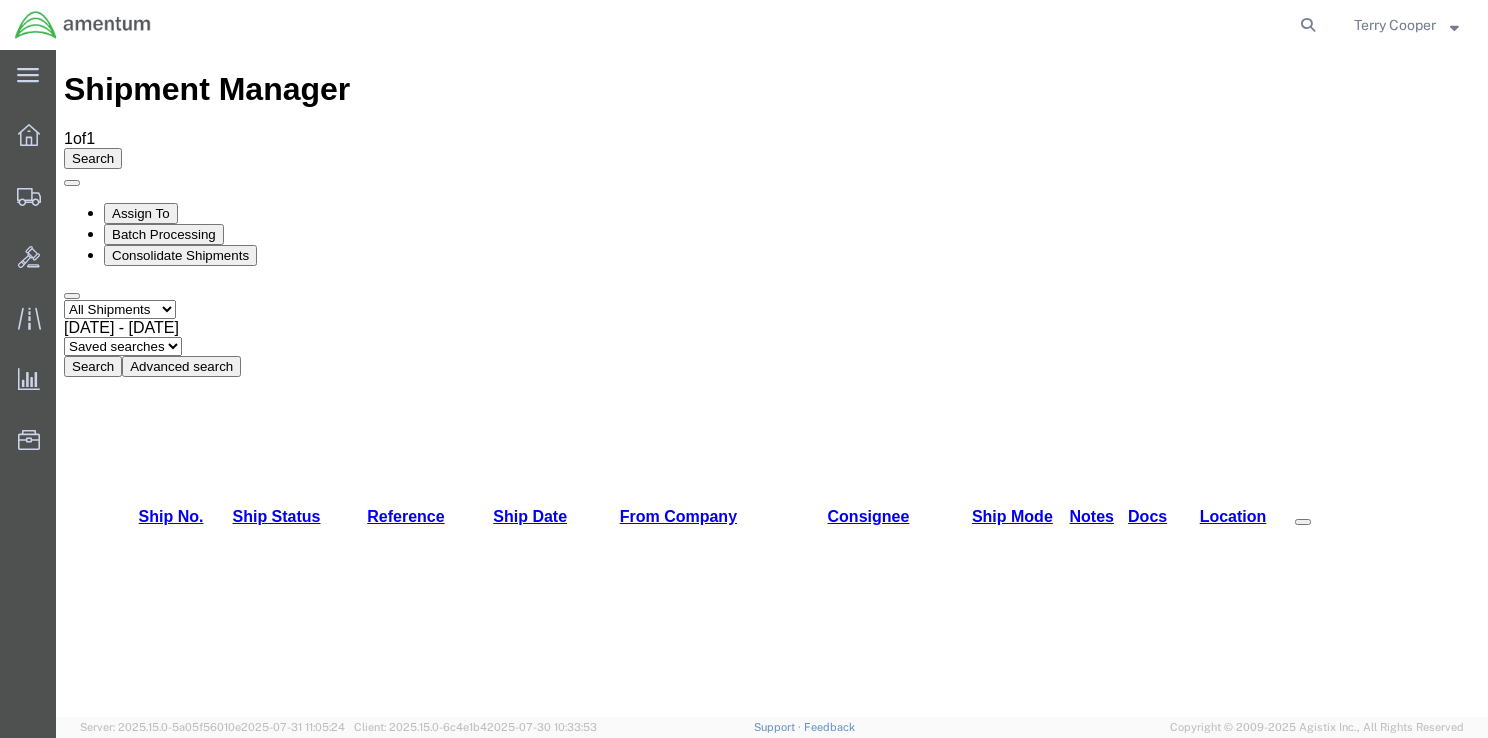 click on "56370083" at bounding box center (174, 1085) 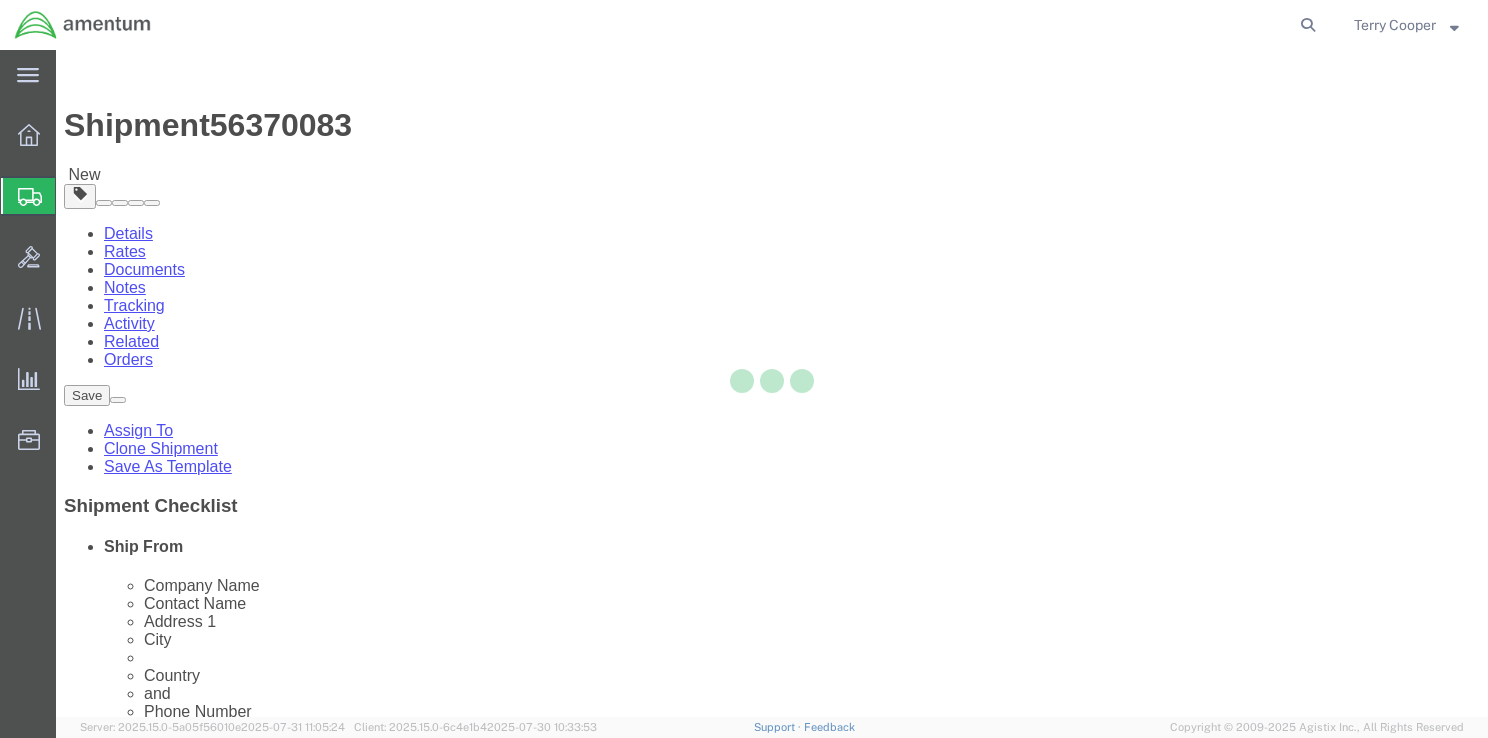 select on "42679" 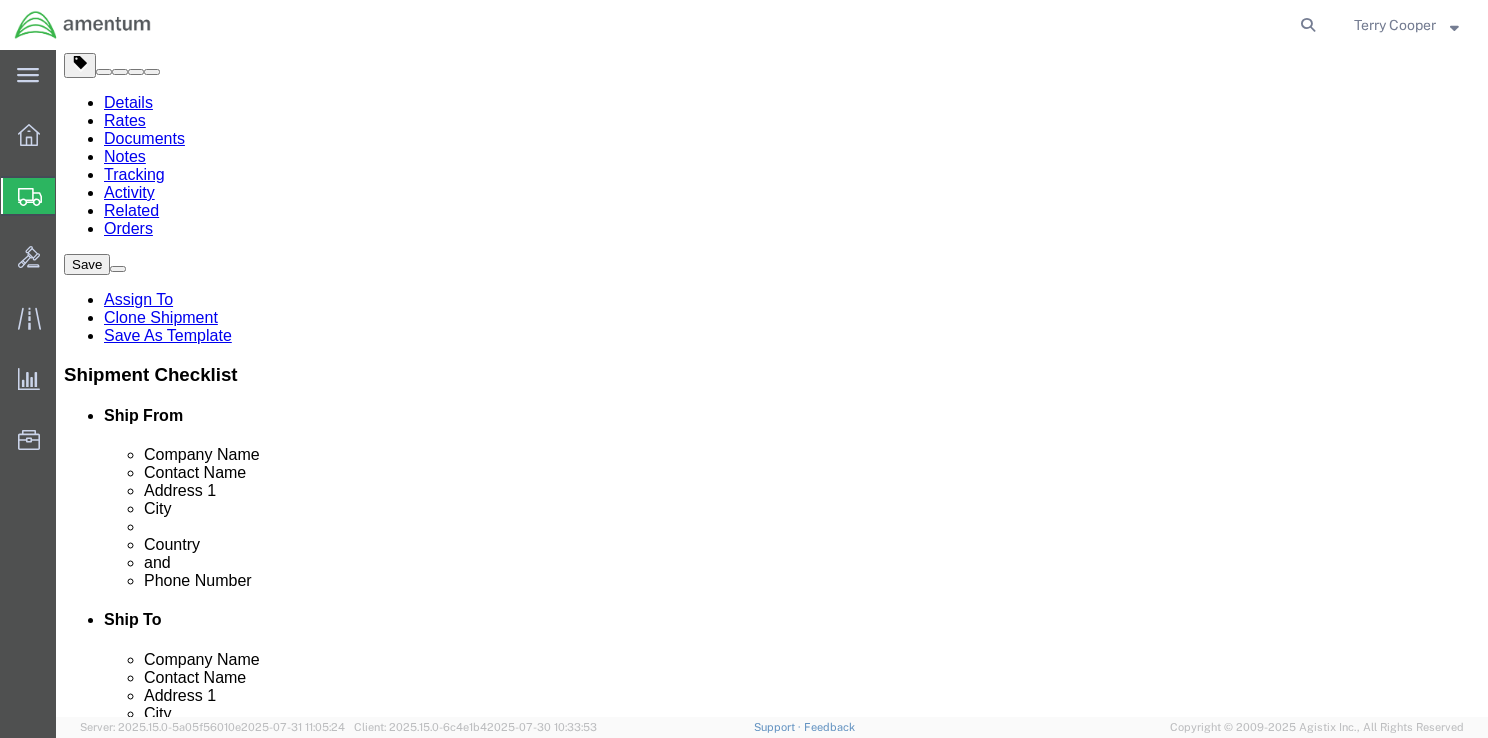scroll, scrollTop: 100, scrollLeft: 0, axis: vertical 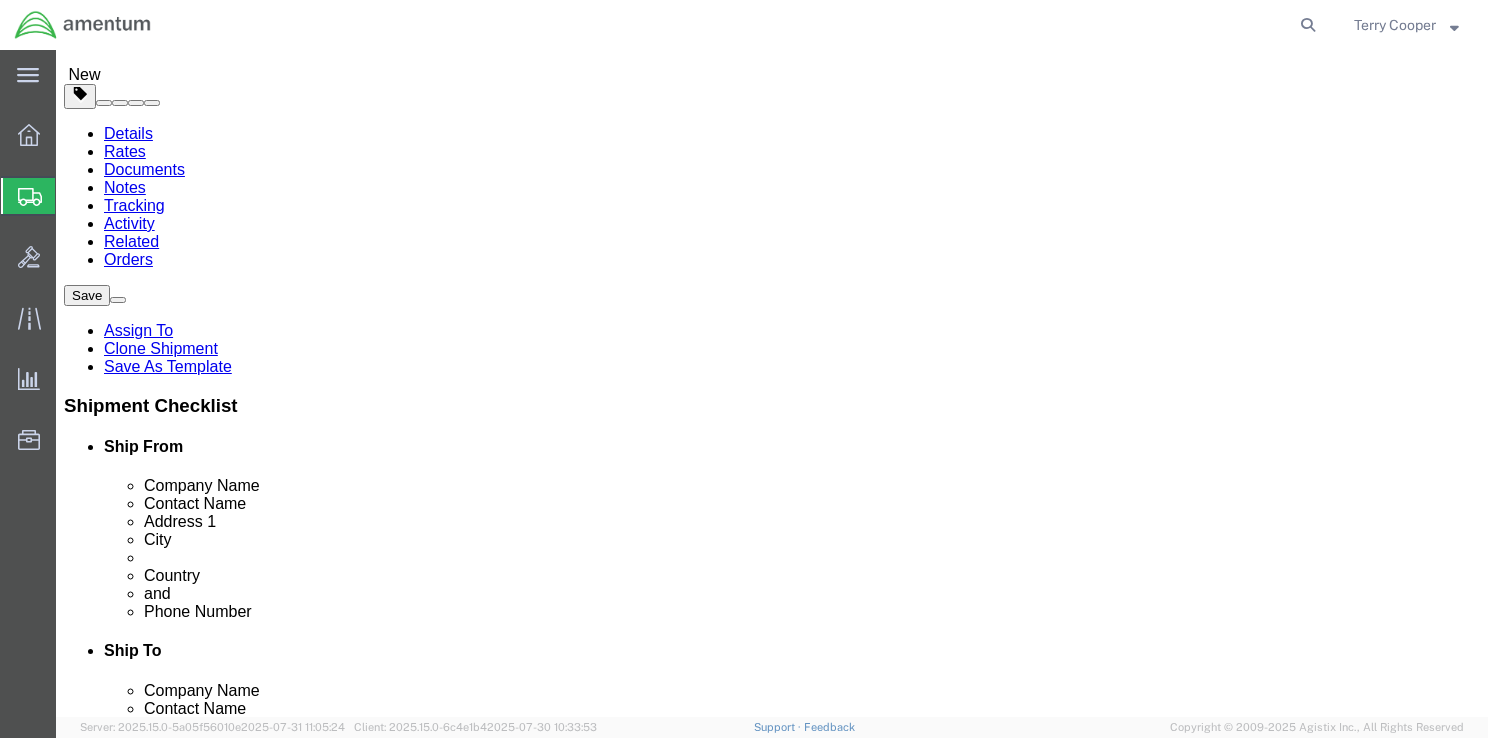 click on "[FIRST] [LAST]" 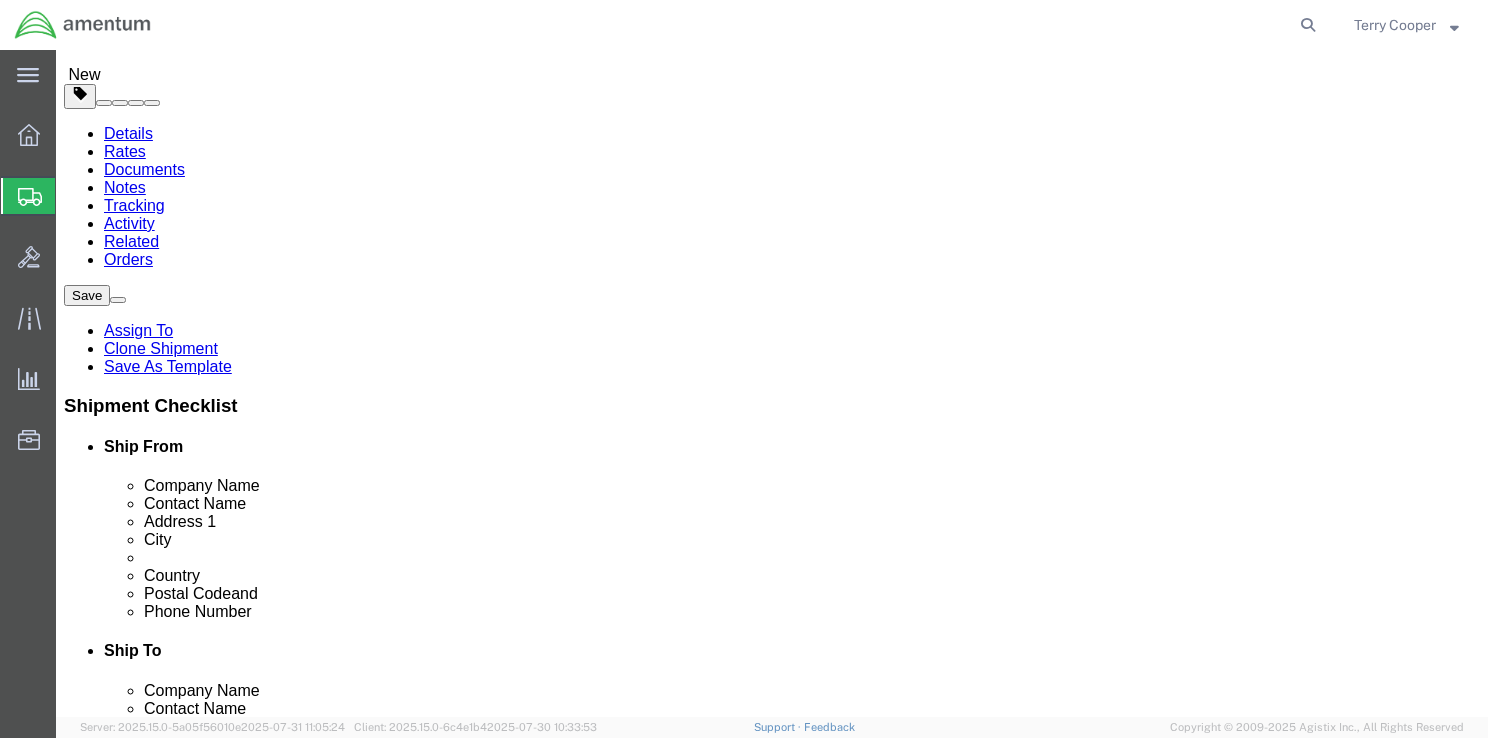 type on "Terry Cooper" 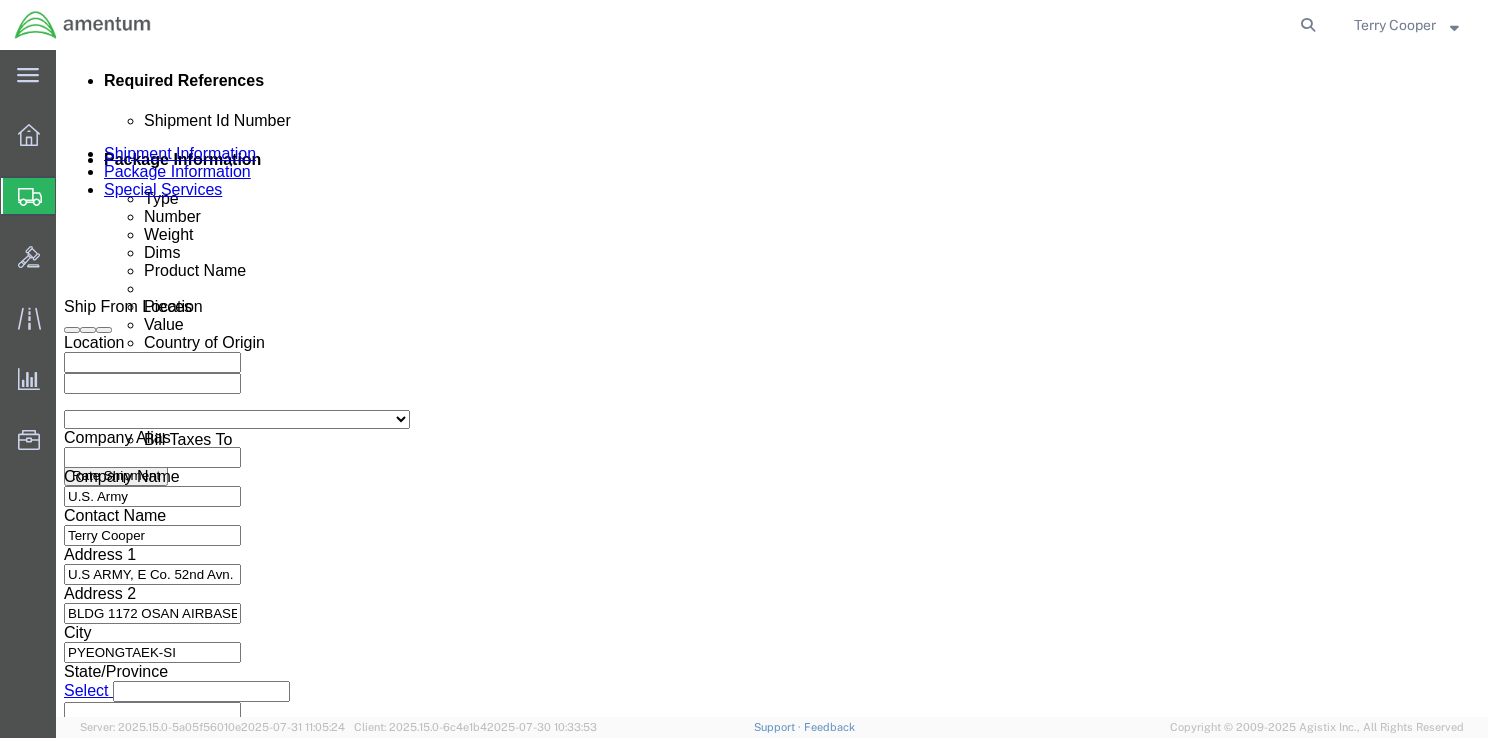 scroll, scrollTop: 1000, scrollLeft: 0, axis: vertical 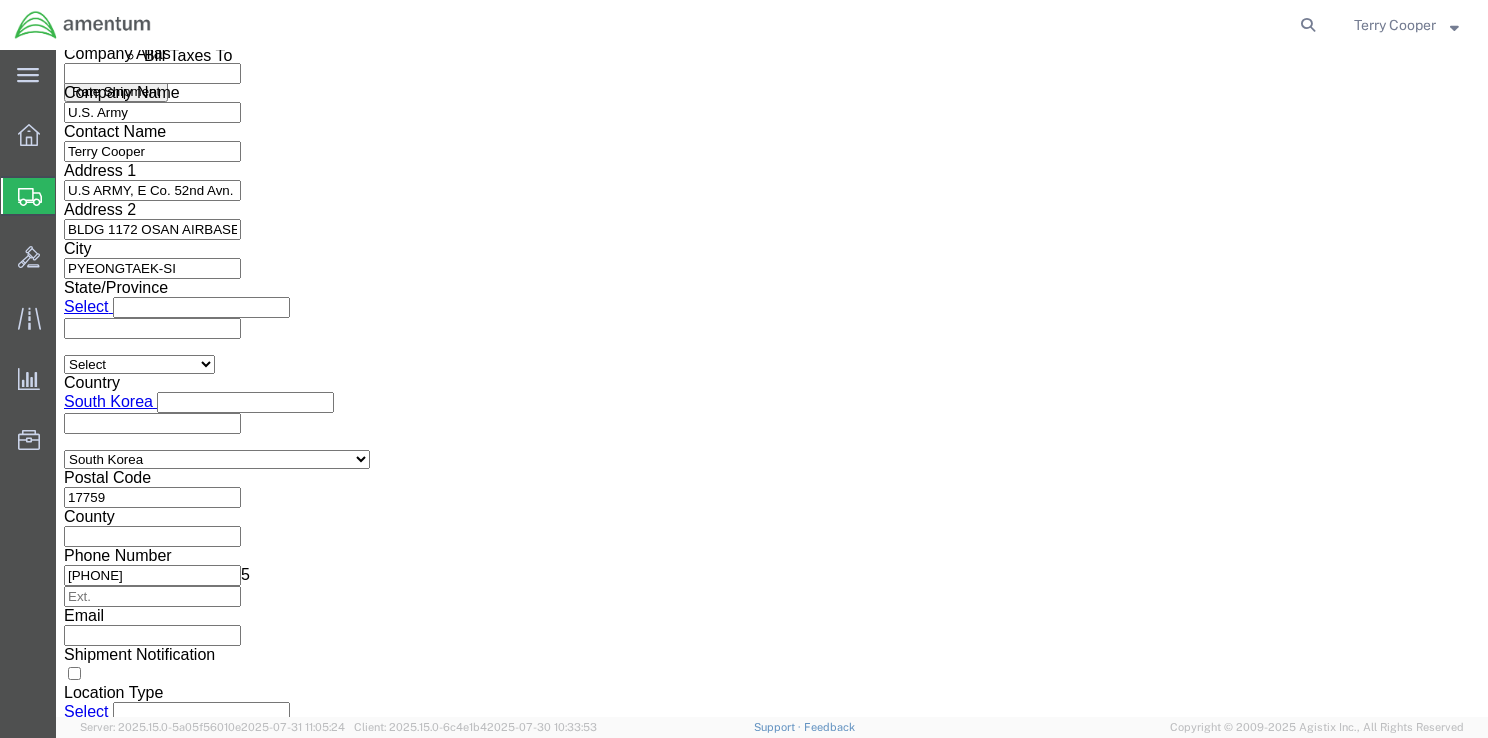 click on "Continue" 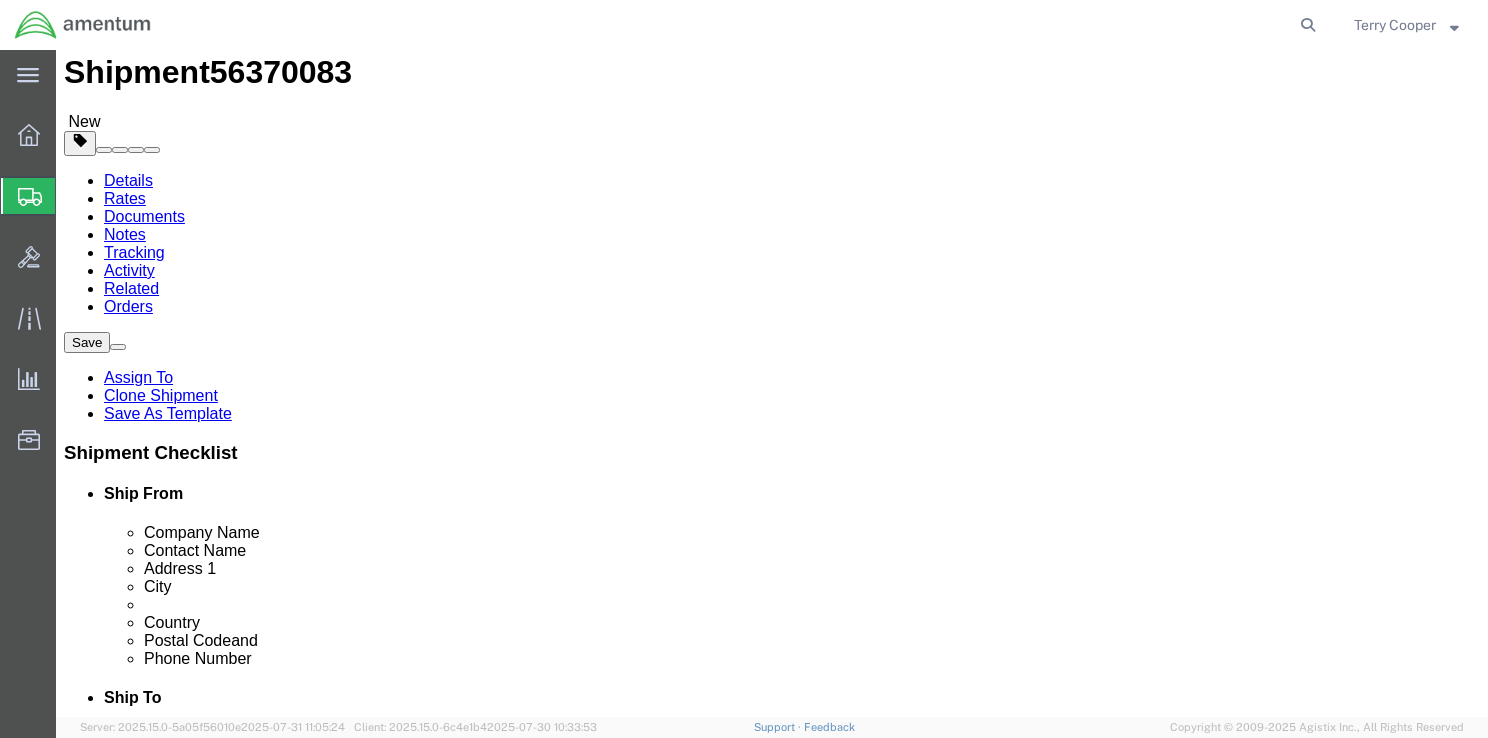 scroll, scrollTop: 0, scrollLeft: 0, axis: both 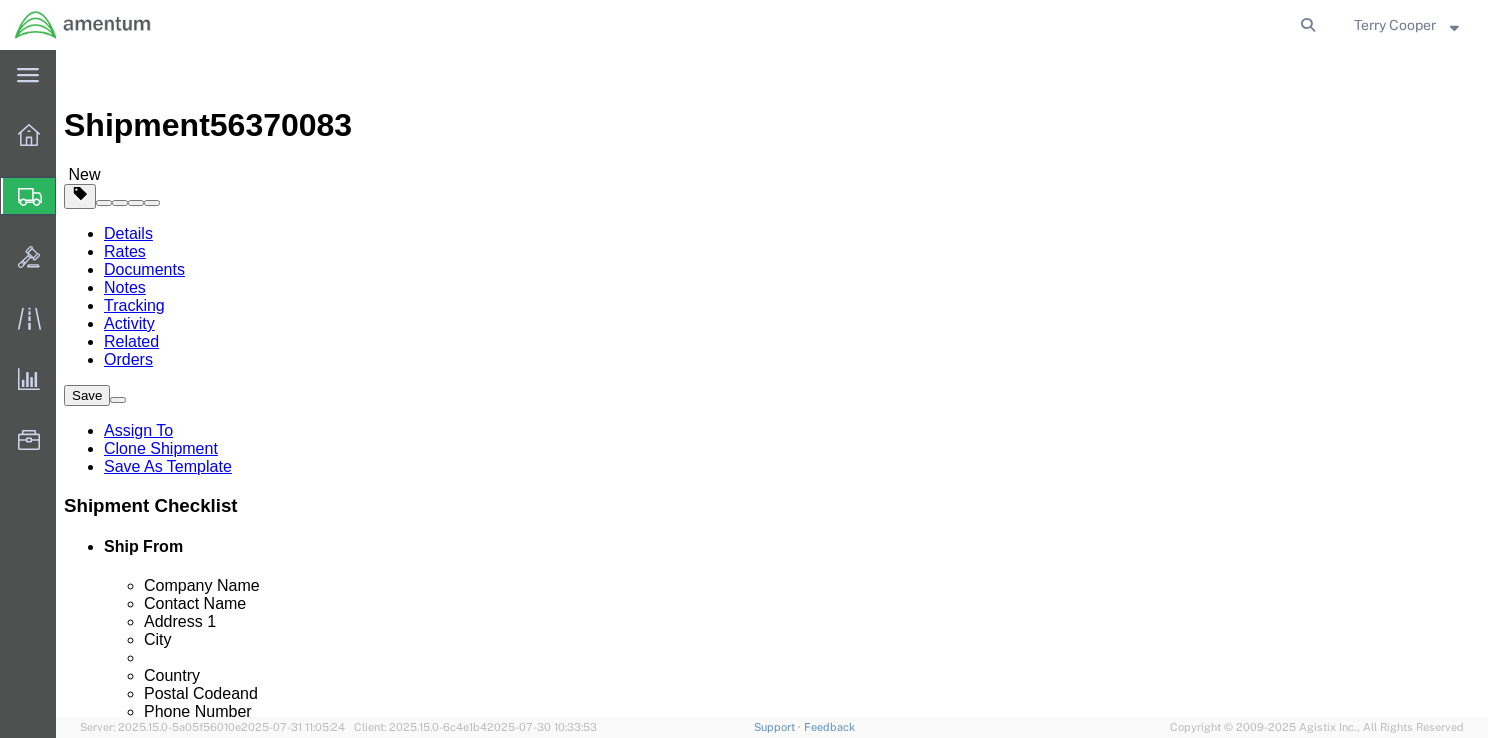 click on "Rate Shipment" 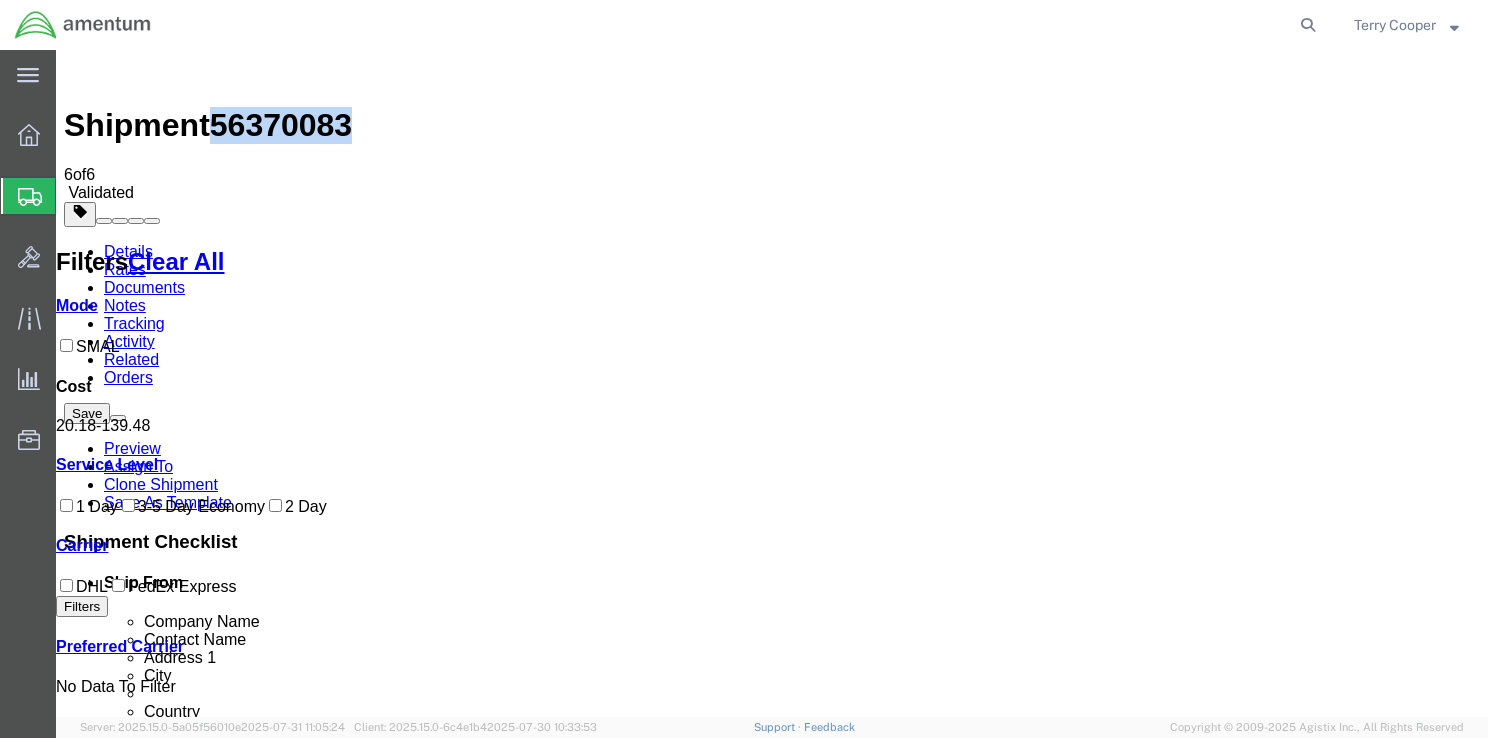 drag, startPoint x: 226, startPoint y: 79, endPoint x: 323, endPoint y: 85, distance: 97.18539 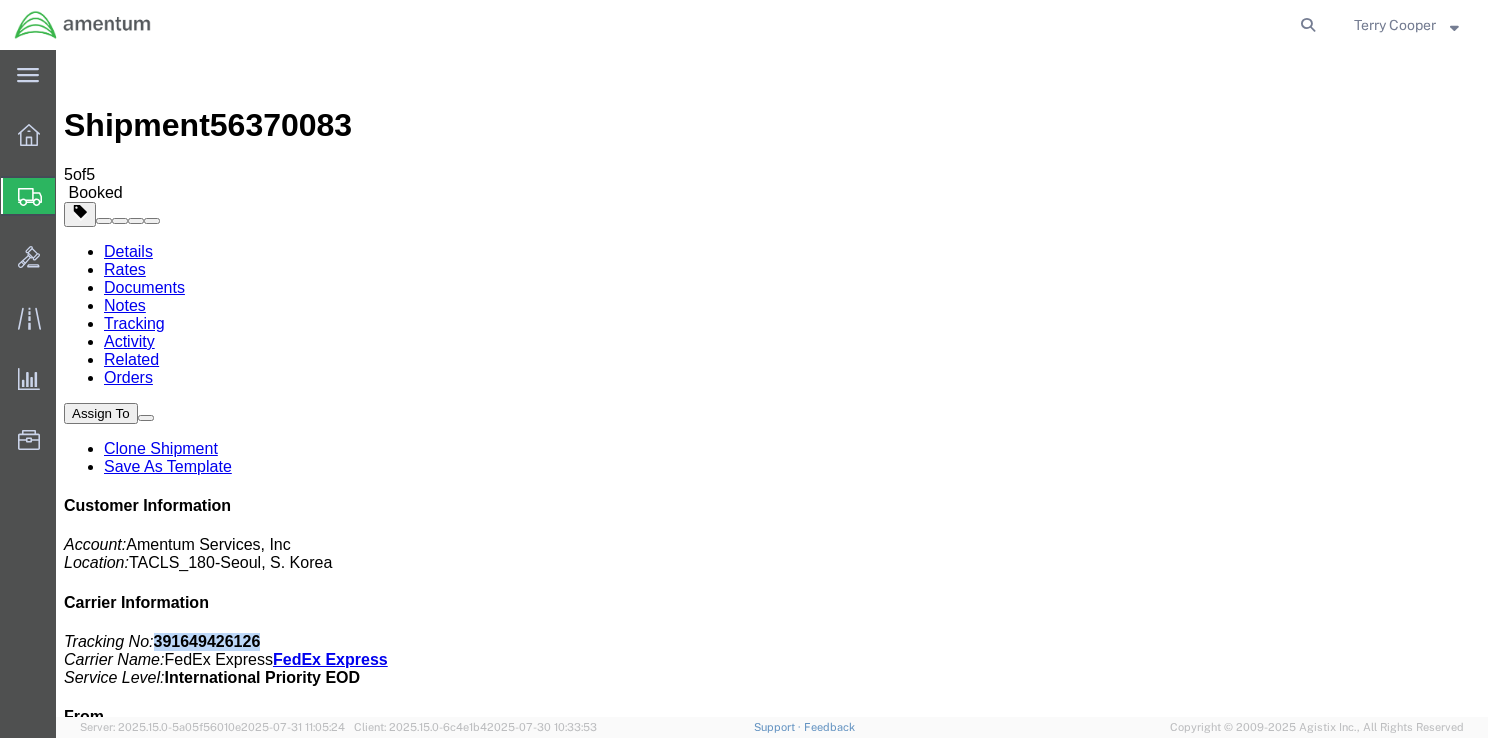 drag, startPoint x: 1208, startPoint y: 308, endPoint x: 1300, endPoint y: 307, distance: 92.00543 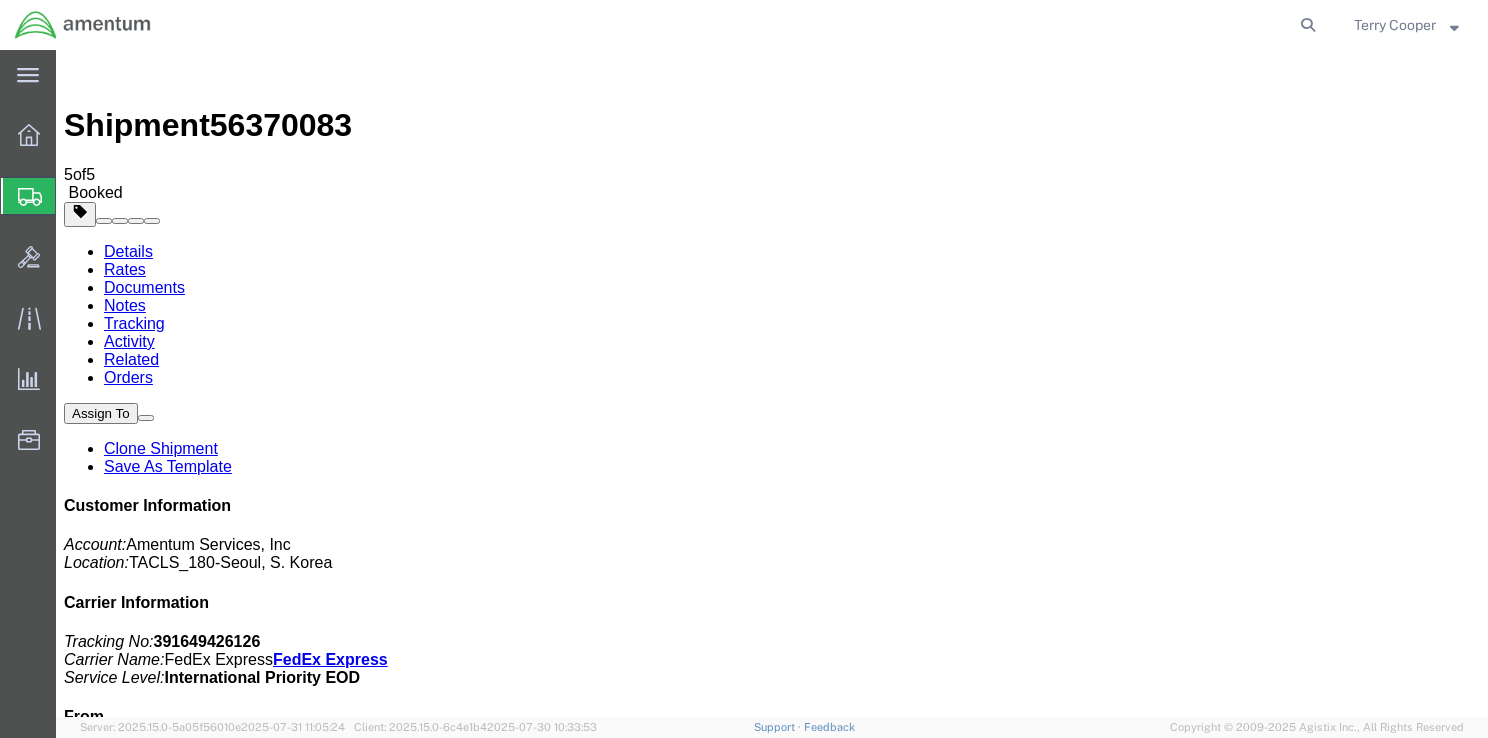 drag, startPoint x: 249, startPoint y: 431, endPoint x: 118, endPoint y: 430, distance: 131.00381 